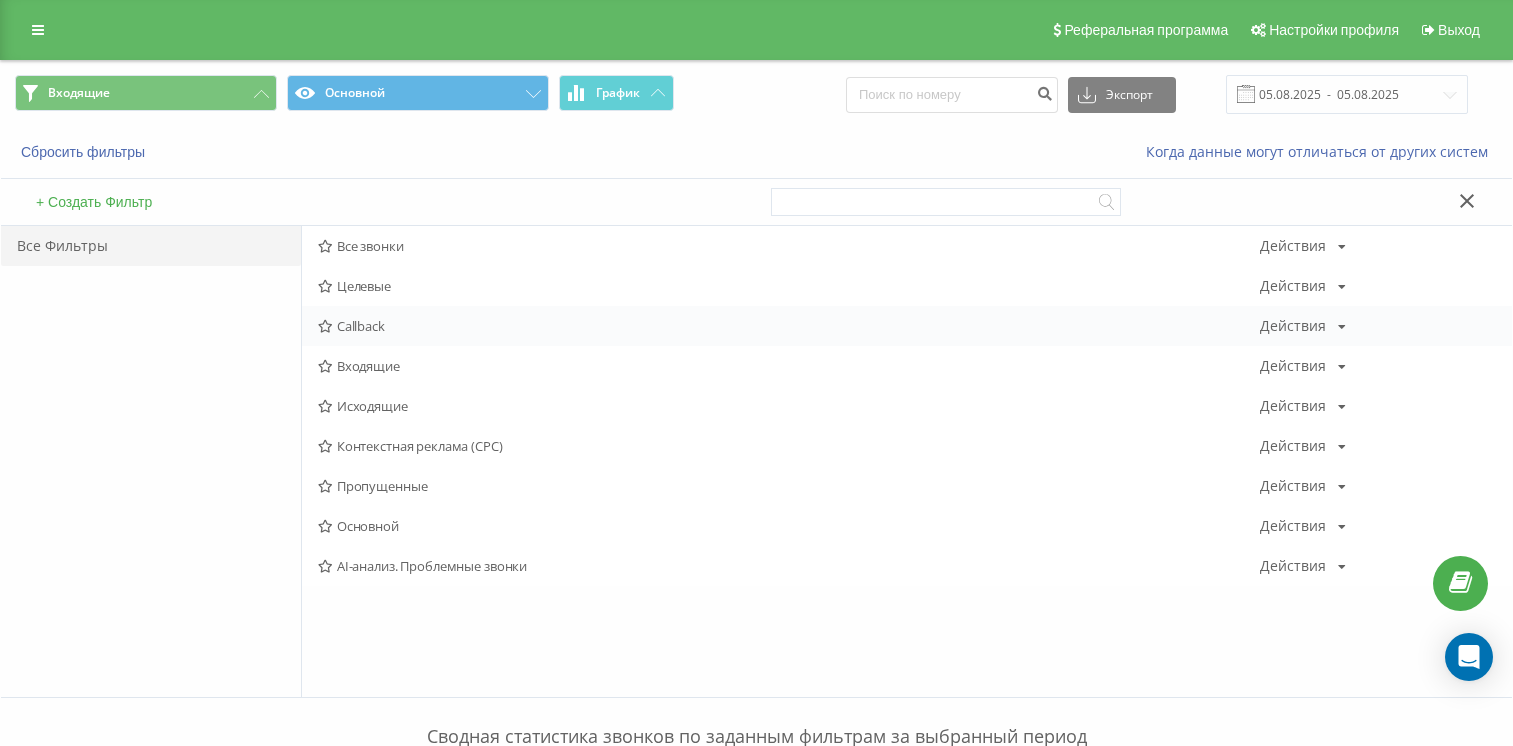 scroll, scrollTop: 0, scrollLeft: 0, axis: both 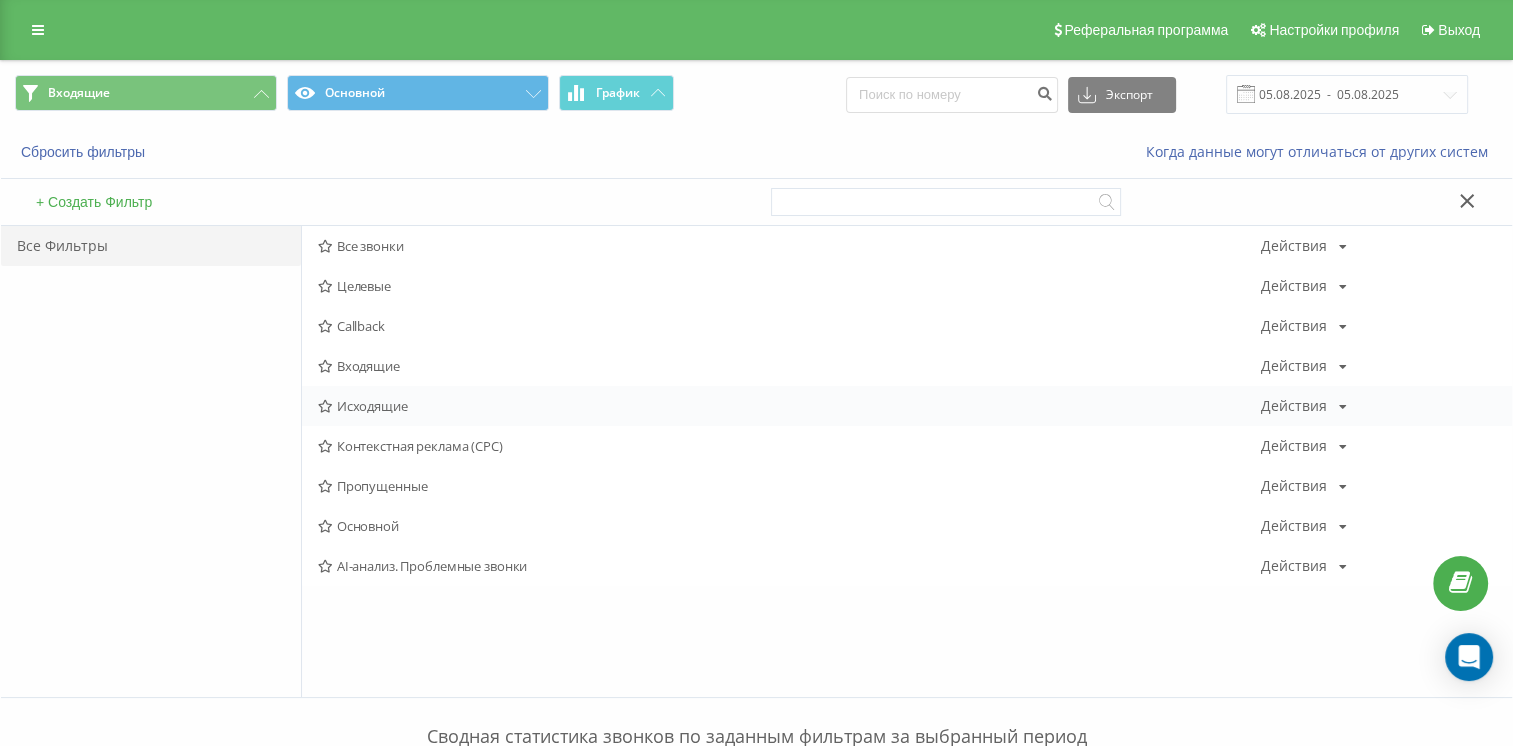 click on "Исходящие Действия Редактировать Копировать Удалить По умолчанию Поделиться" at bounding box center [907, 406] 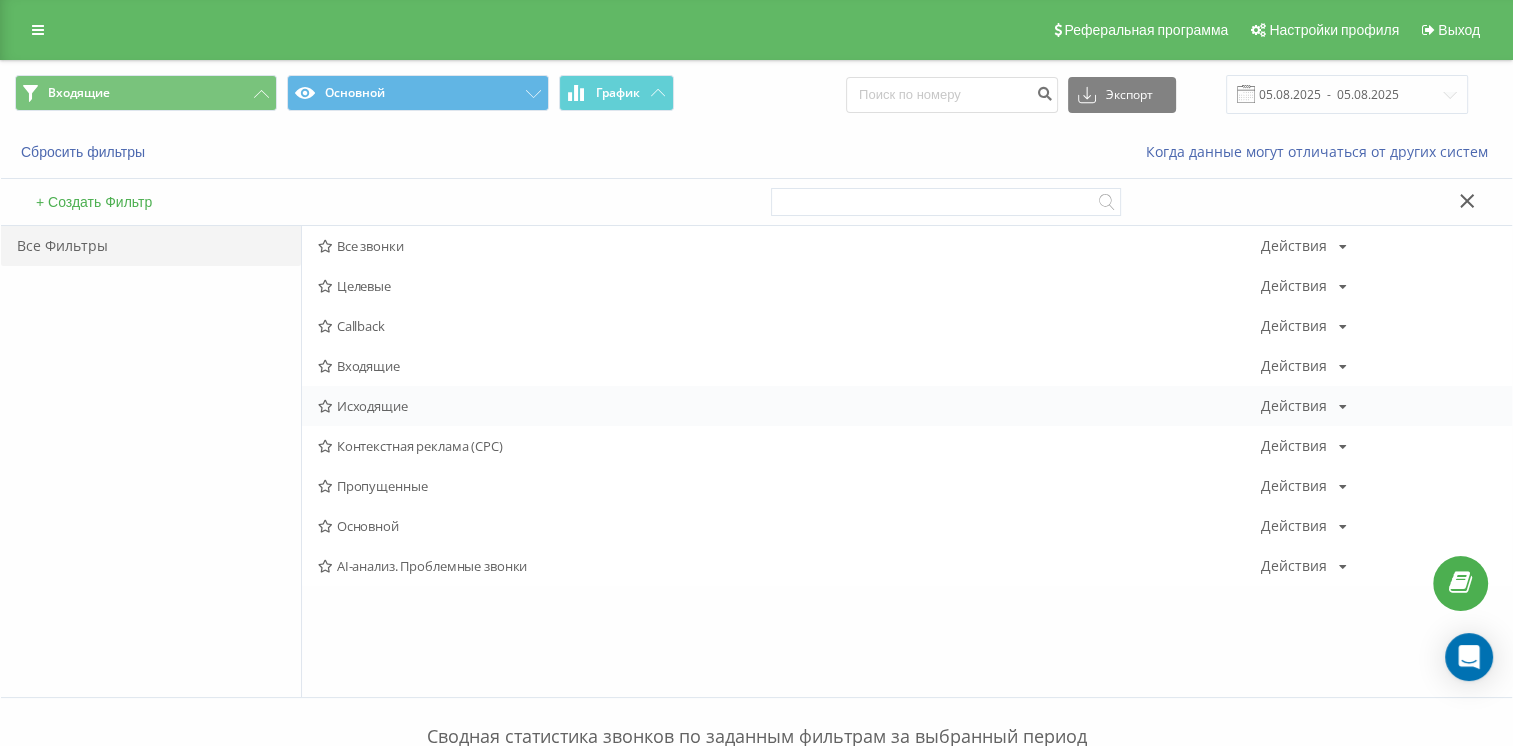 click on "Исходящие Действия Редактировать Копировать Удалить По умолчанию Поделиться" at bounding box center (907, 406) 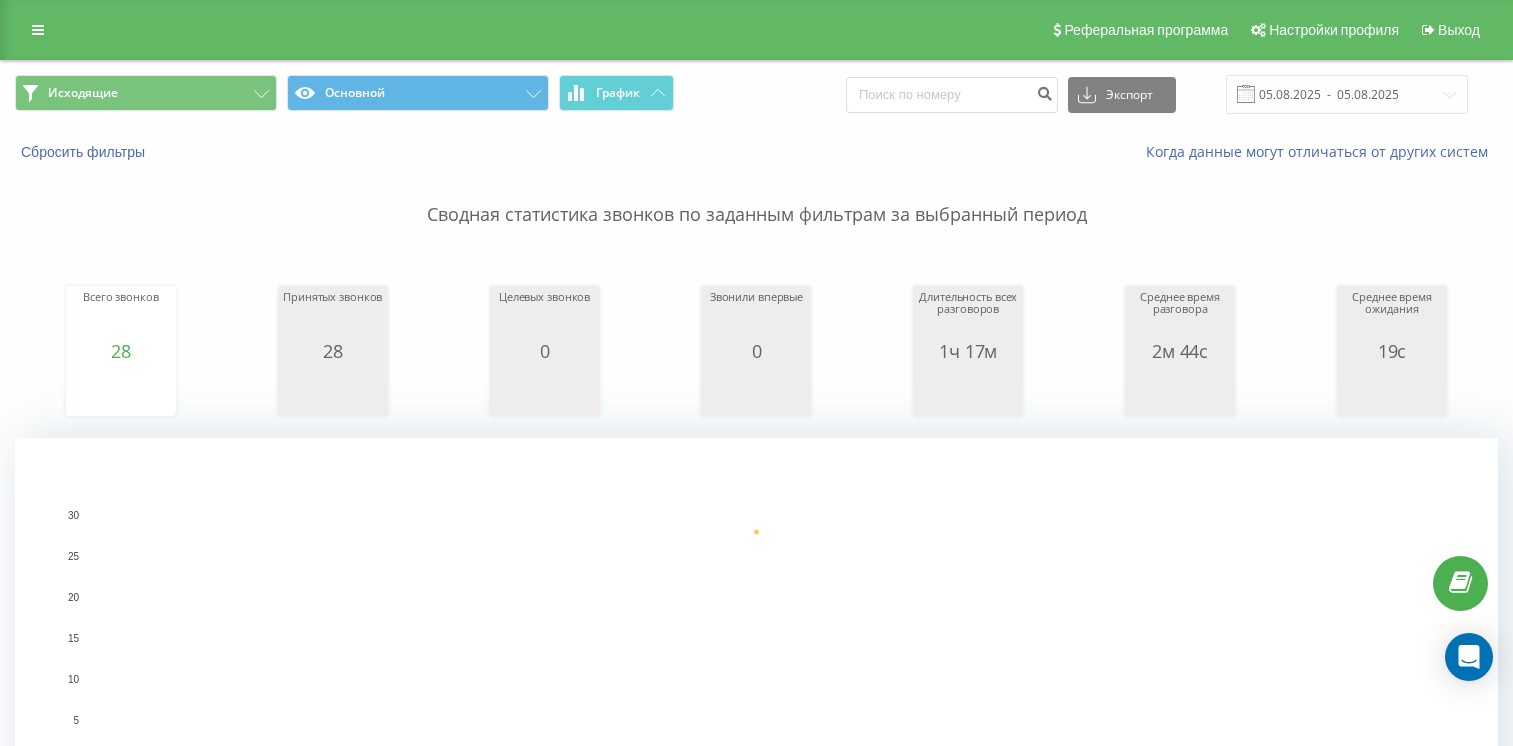 scroll, scrollTop: 0, scrollLeft: 0, axis: both 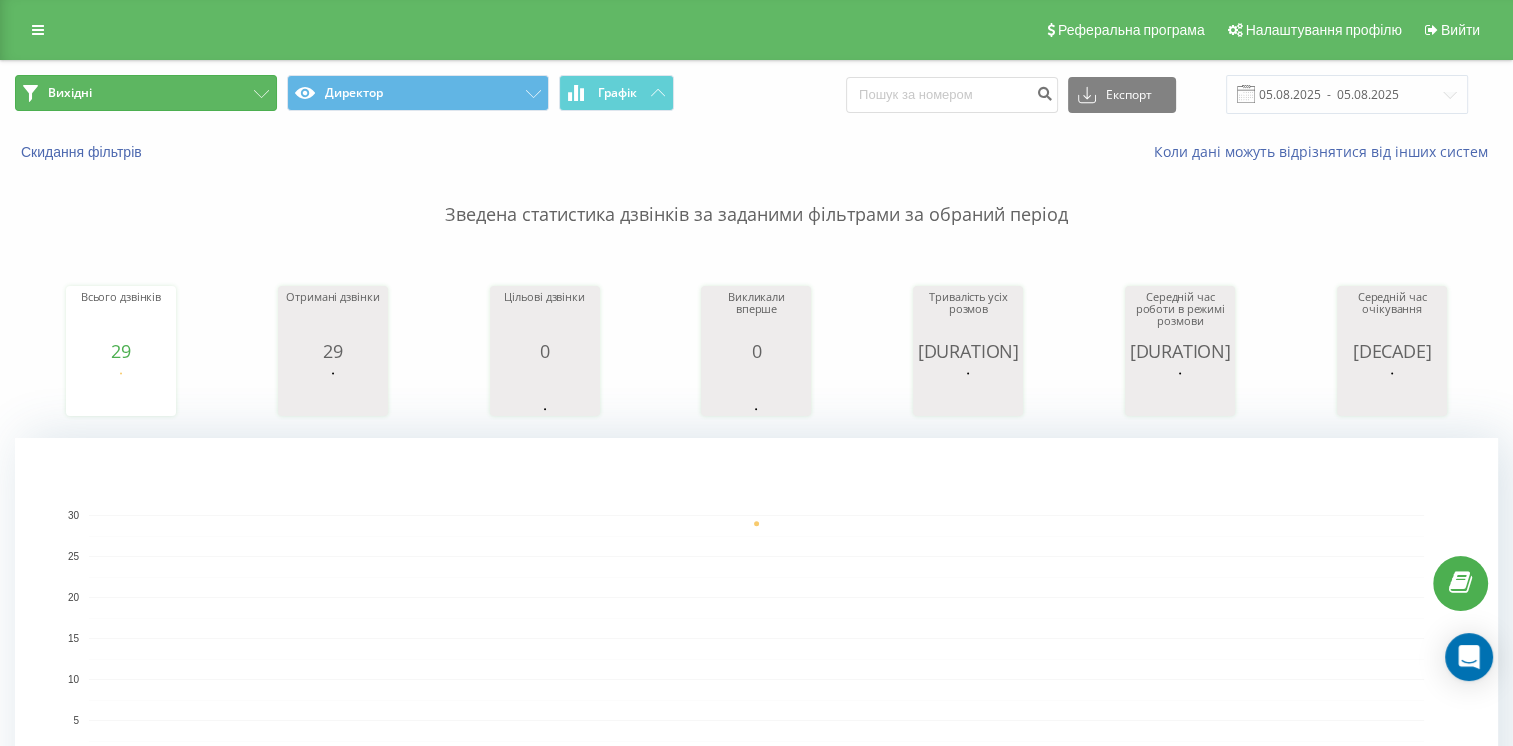 click on "Вихідні" at bounding box center (146, 93) 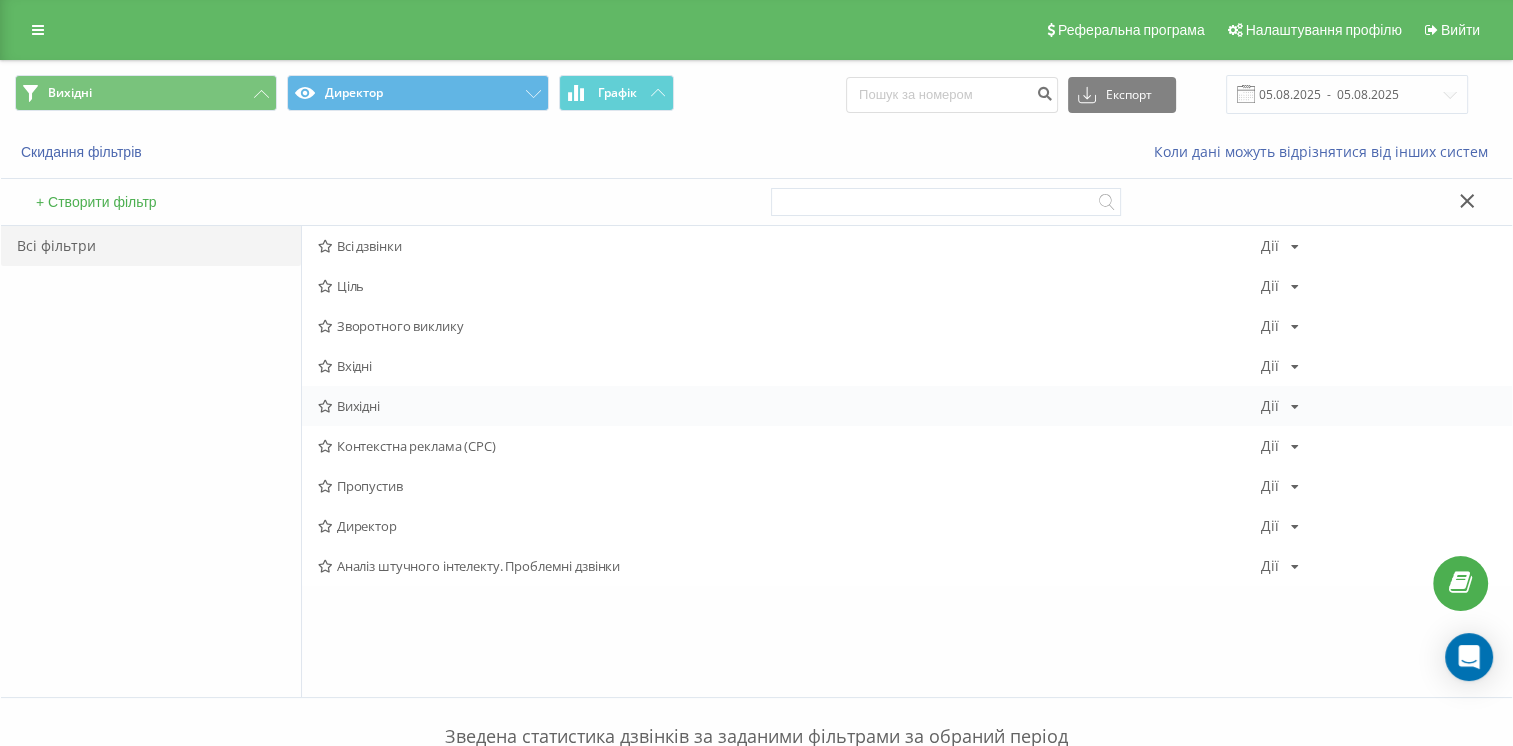 click on "Вихідні" at bounding box center [789, 406] 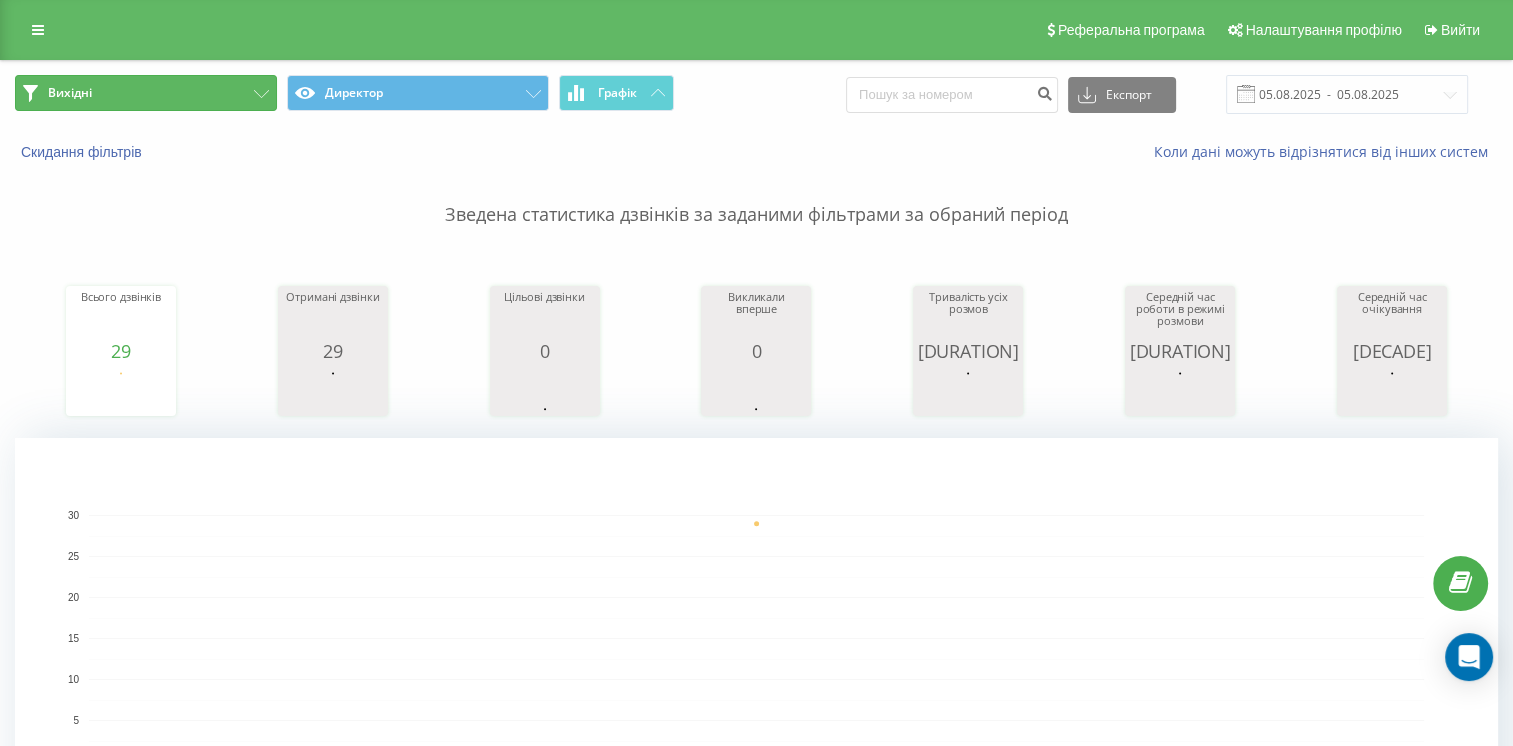 click on "Вихідні" at bounding box center [146, 93] 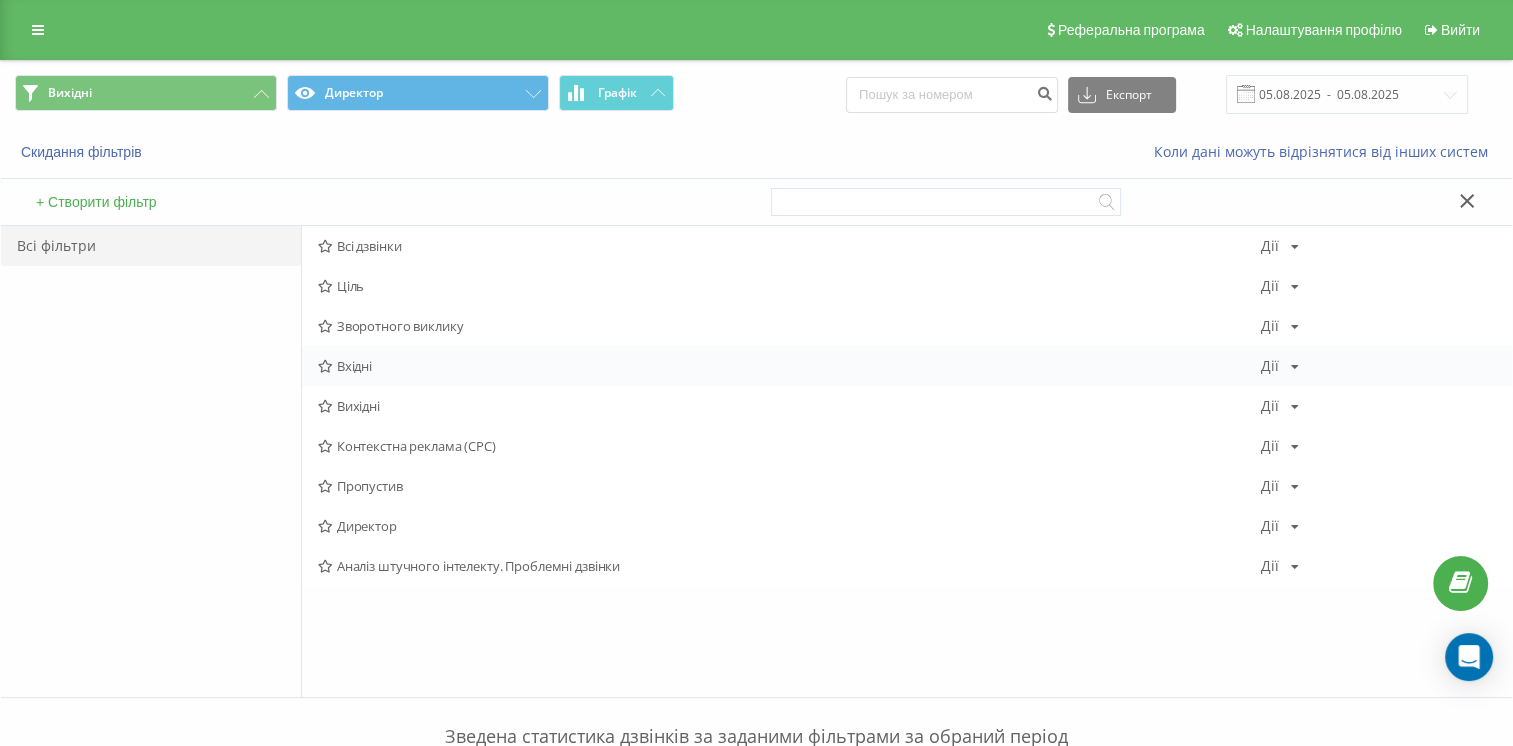 click on "Вхідні" at bounding box center [354, 366] 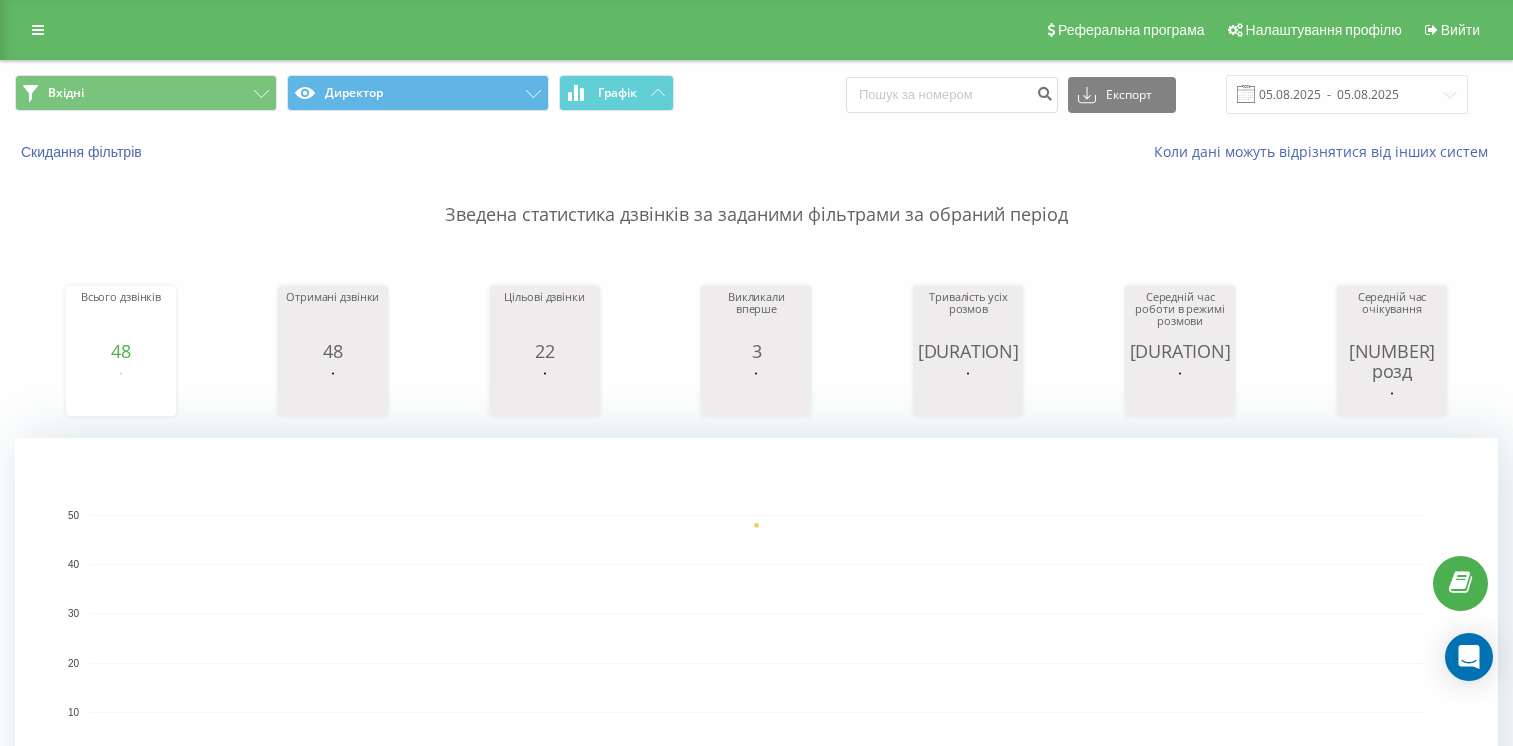 scroll, scrollTop: 0, scrollLeft: 0, axis: both 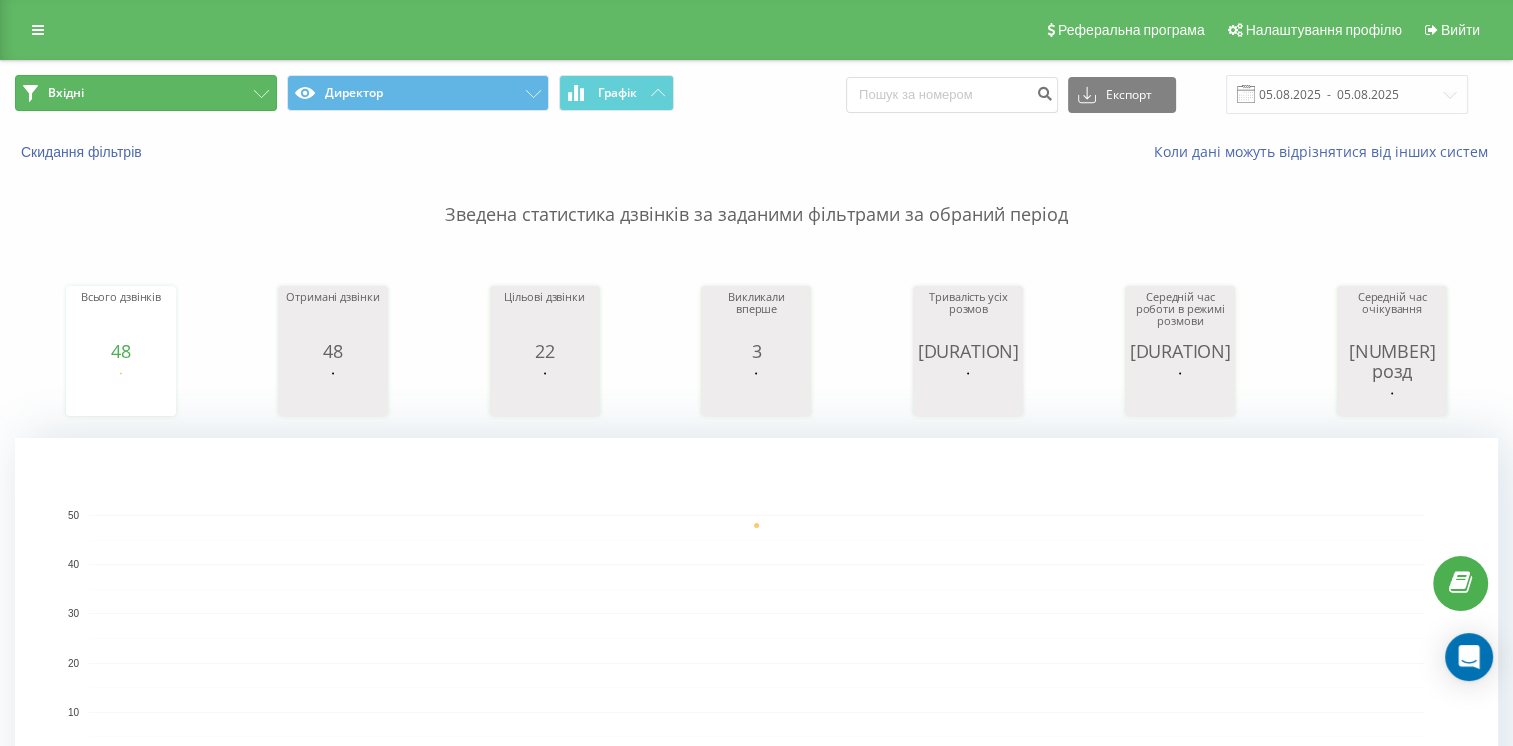 click on "Вхідні" at bounding box center [146, 93] 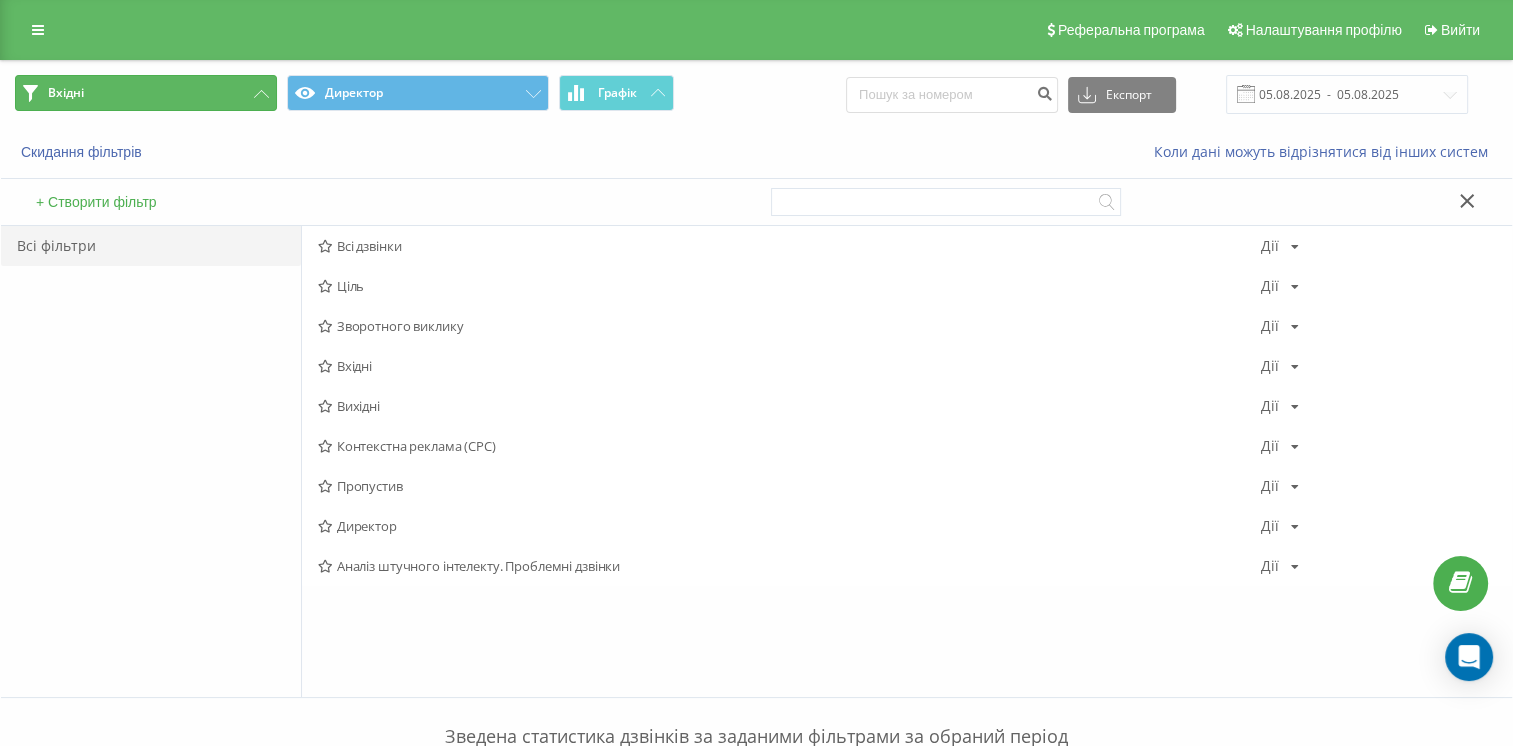 click on "Вхідні" at bounding box center (146, 93) 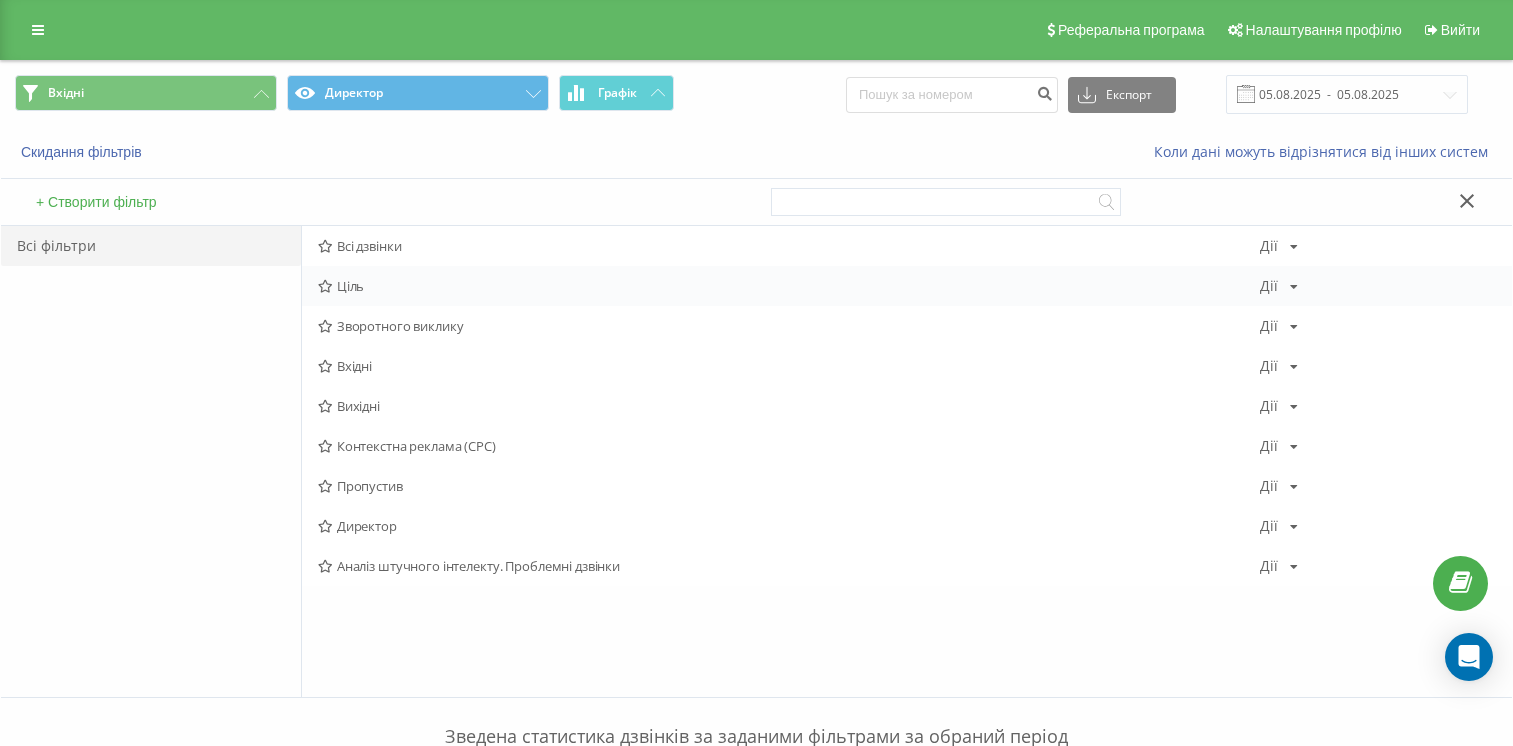 scroll, scrollTop: 0, scrollLeft: 0, axis: both 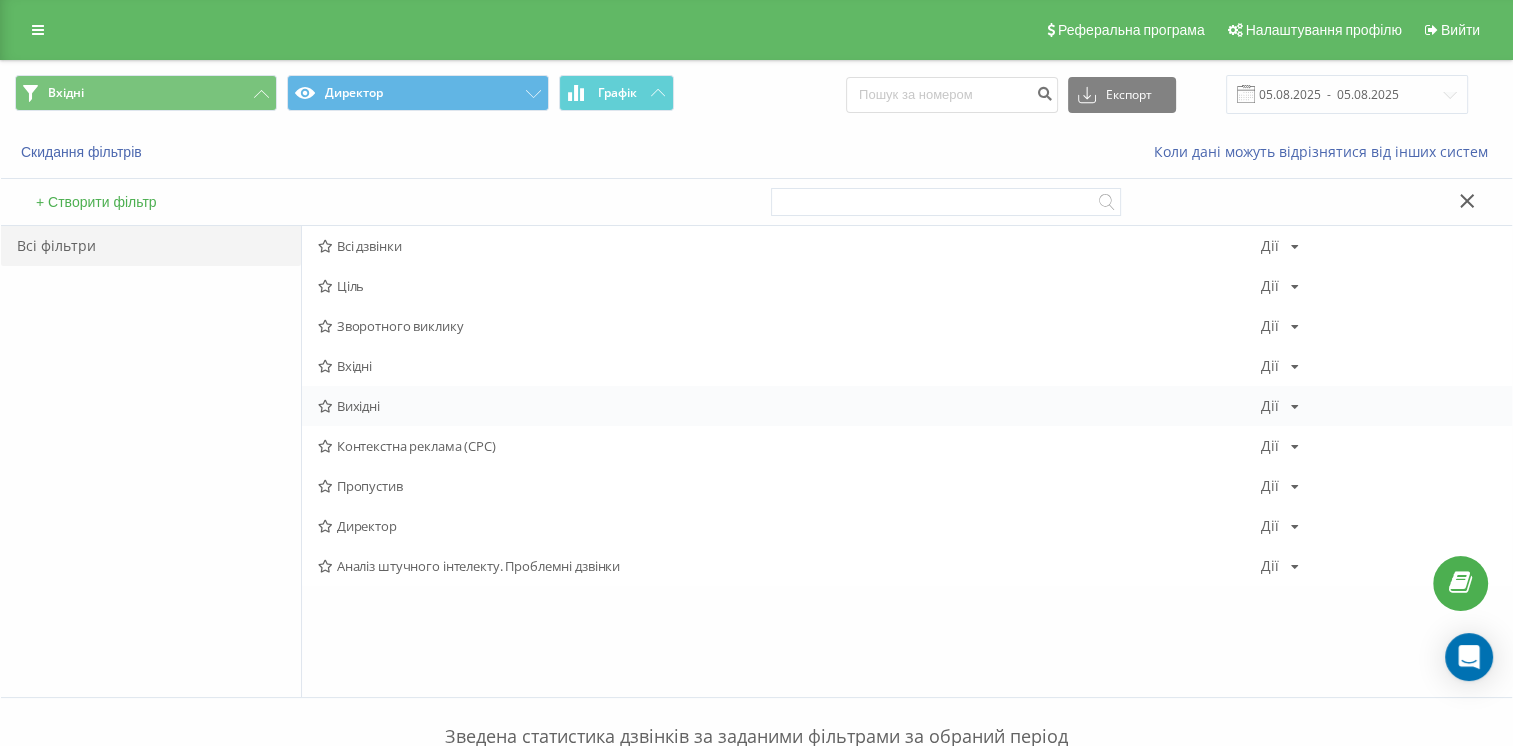 click on "Вихідні" at bounding box center [358, 406] 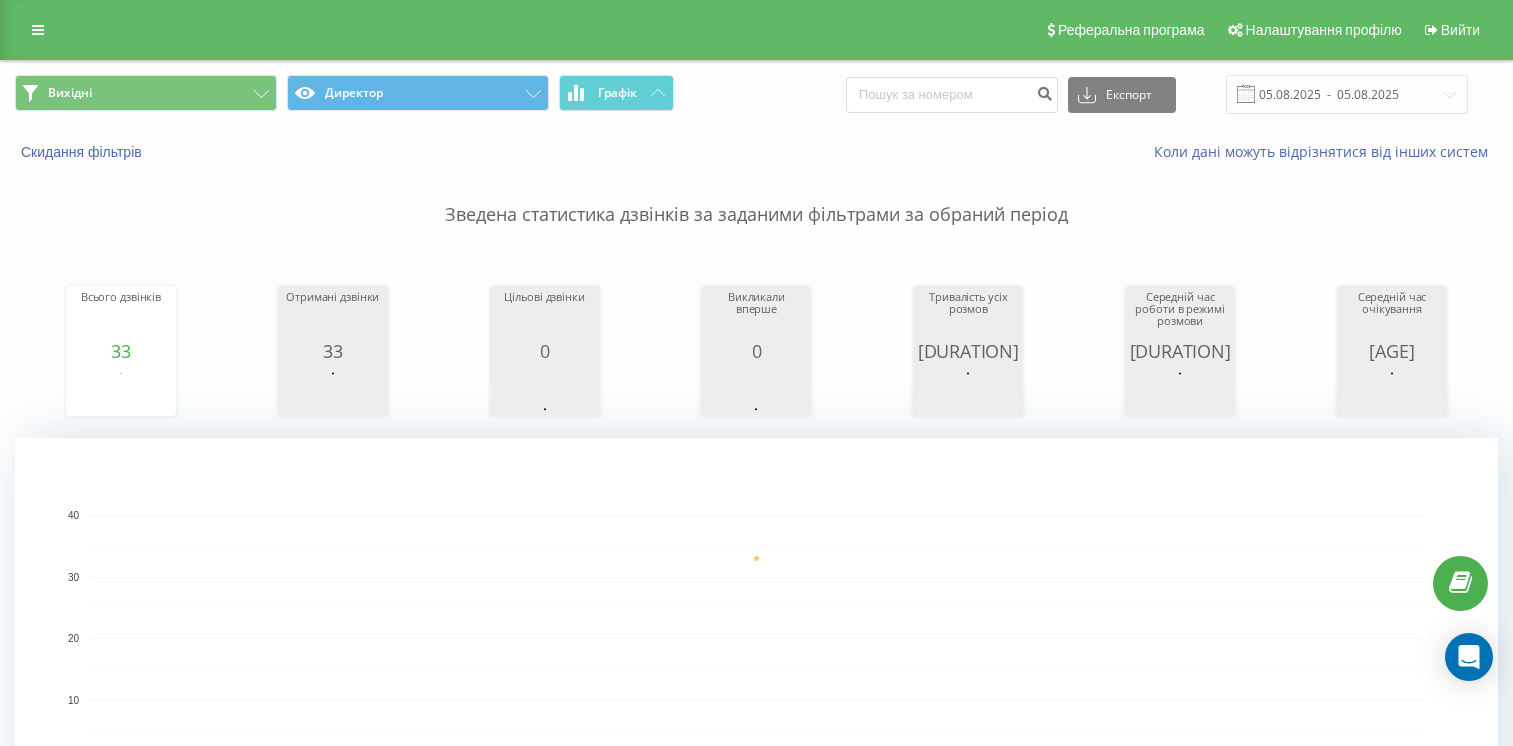 scroll, scrollTop: 0, scrollLeft: 0, axis: both 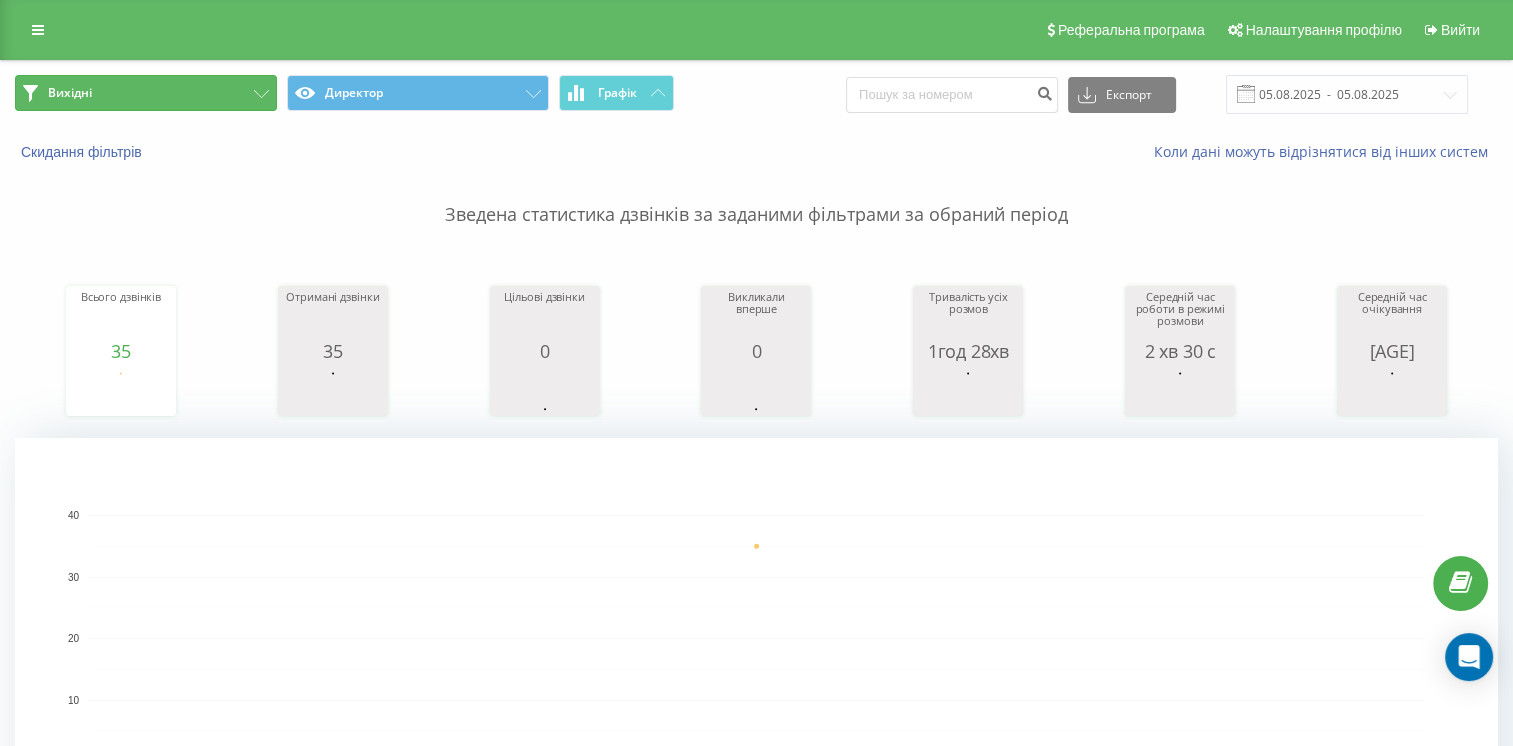 click on "Вихідні" at bounding box center [146, 93] 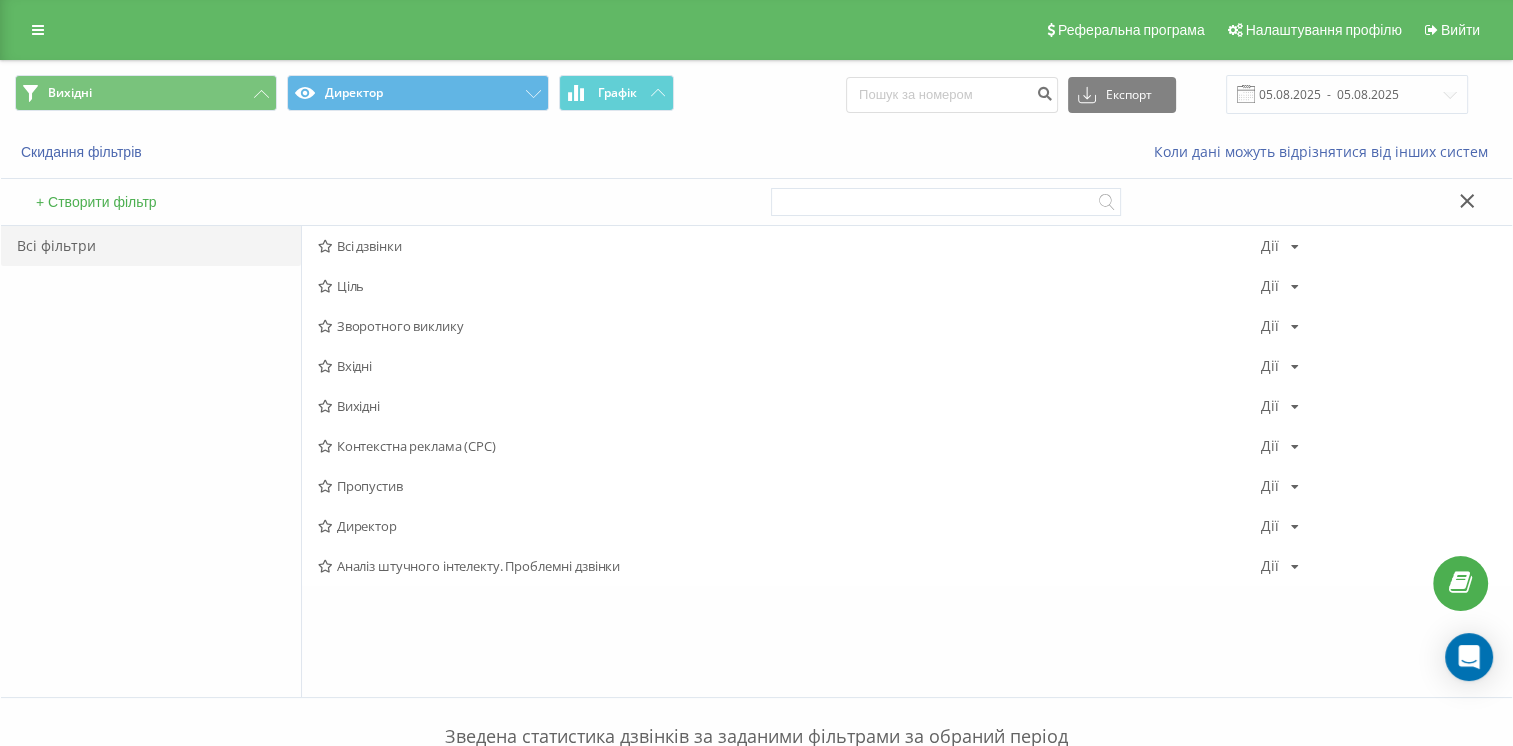 click on "Всі фільтри" at bounding box center (151, 461) 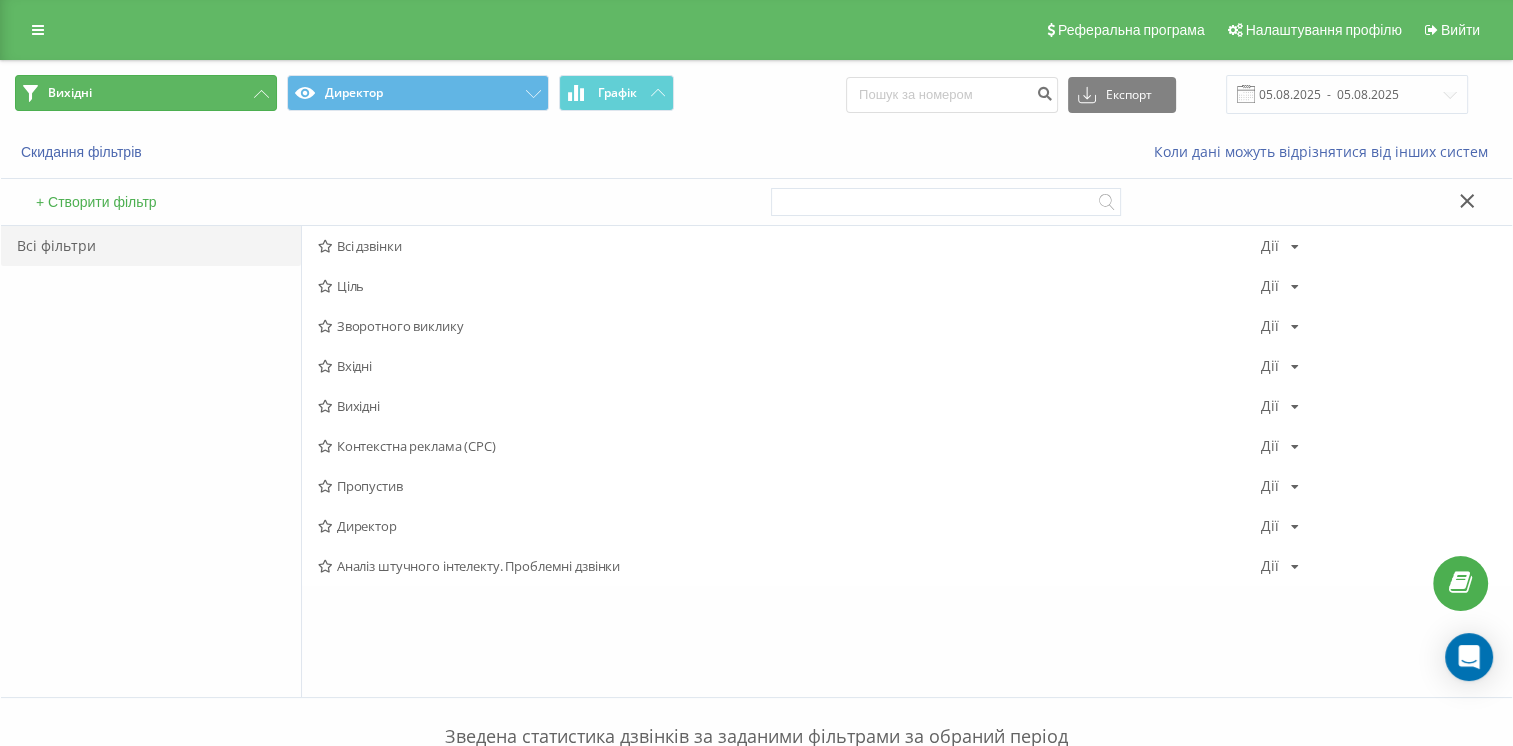 click on "Вихідні" at bounding box center [146, 93] 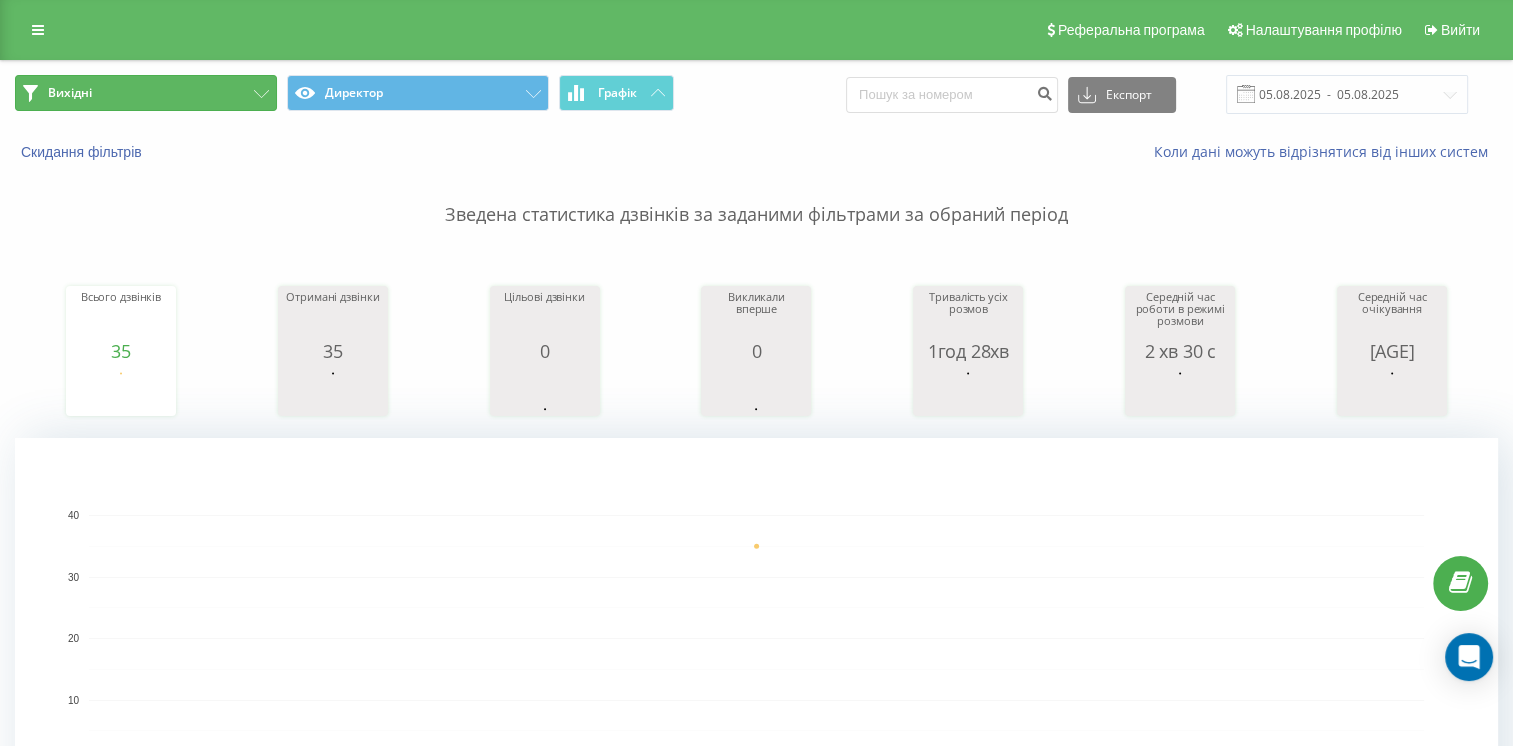 click on "Вихідні" at bounding box center (146, 93) 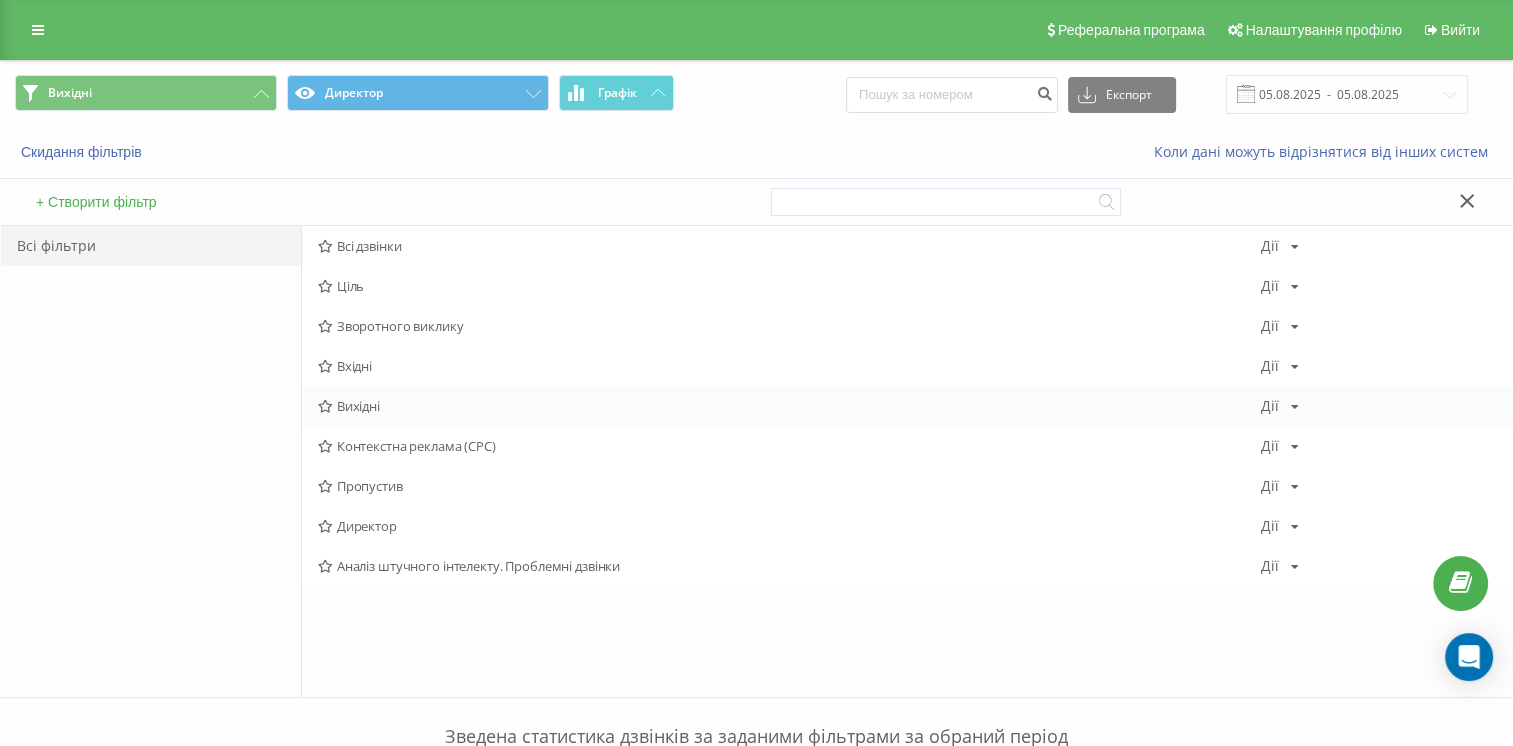 click on "Вихідні Дії Редактировать Копировать Удалить По умолчанию Поделиться" at bounding box center (907, 406) 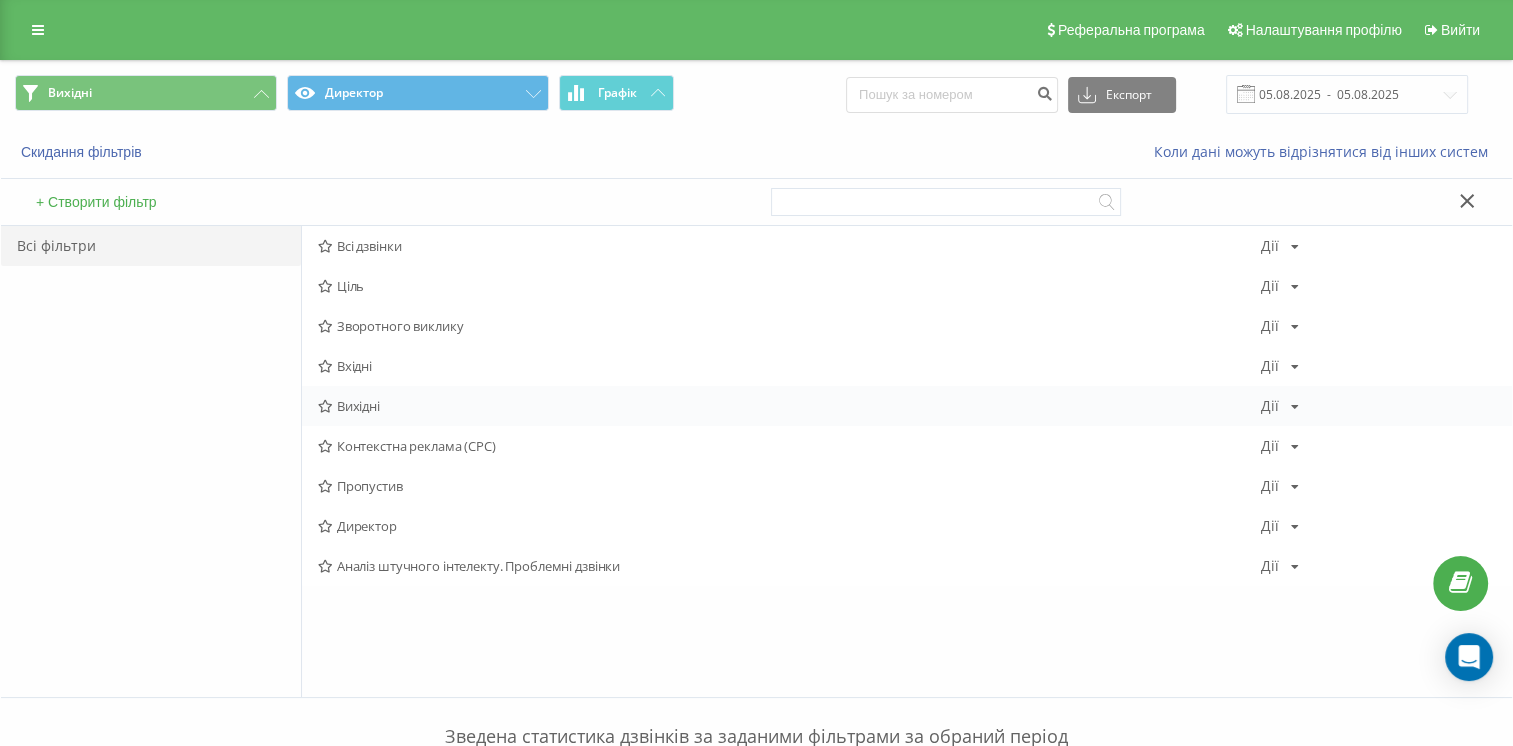 click on "Вихідні" at bounding box center (789, 406) 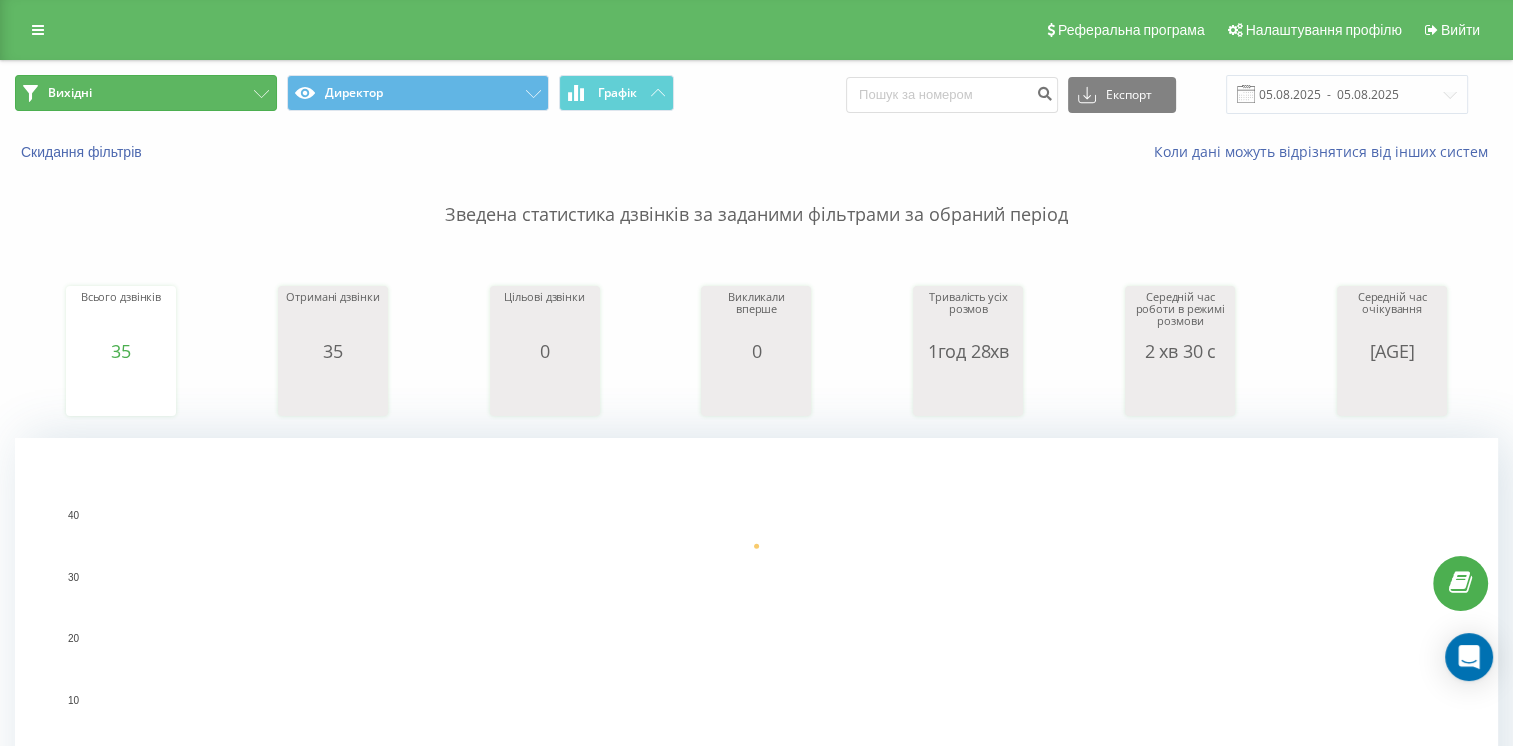 click on "Вихідні" at bounding box center [146, 93] 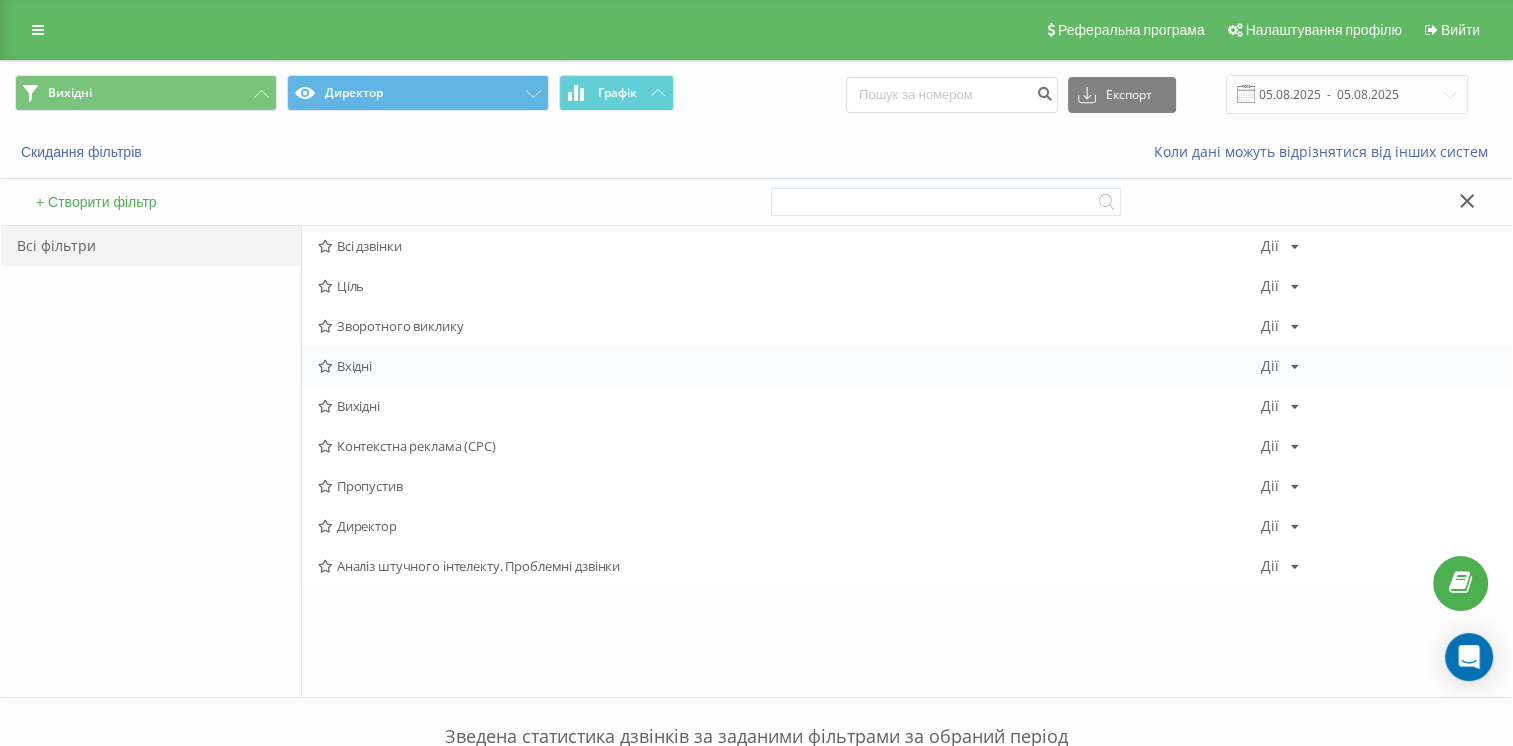click on "Вхідні" at bounding box center (354, 366) 